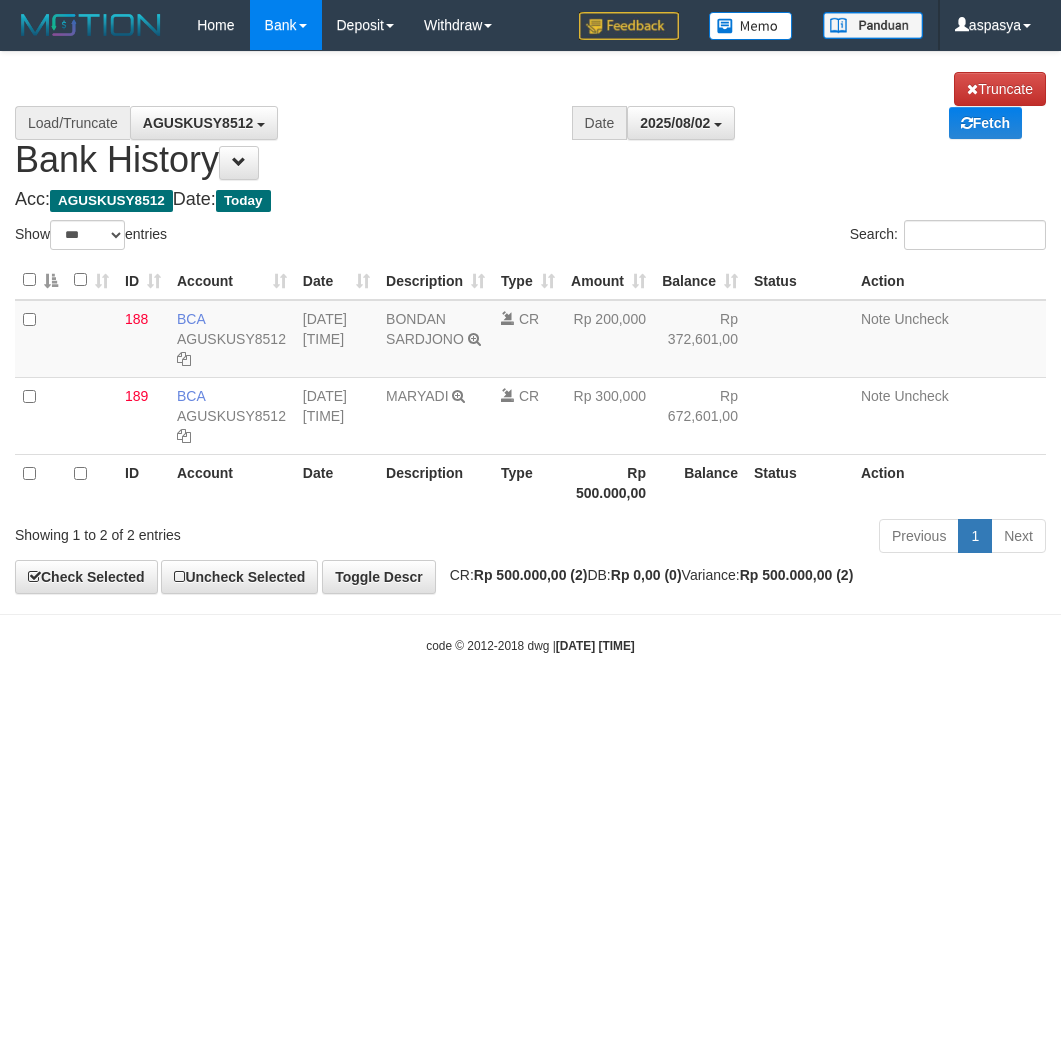 select on "***" 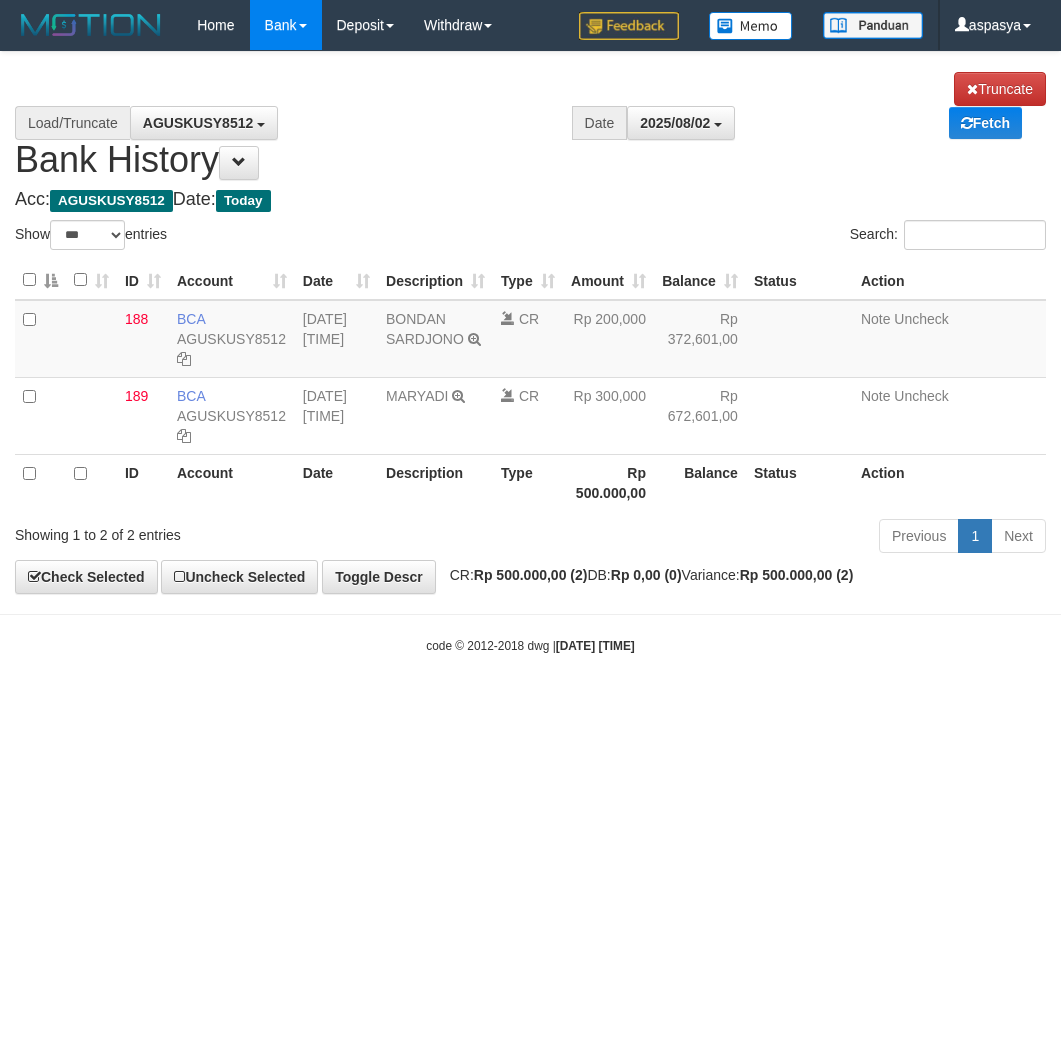 scroll, scrollTop: 0, scrollLeft: 0, axis: both 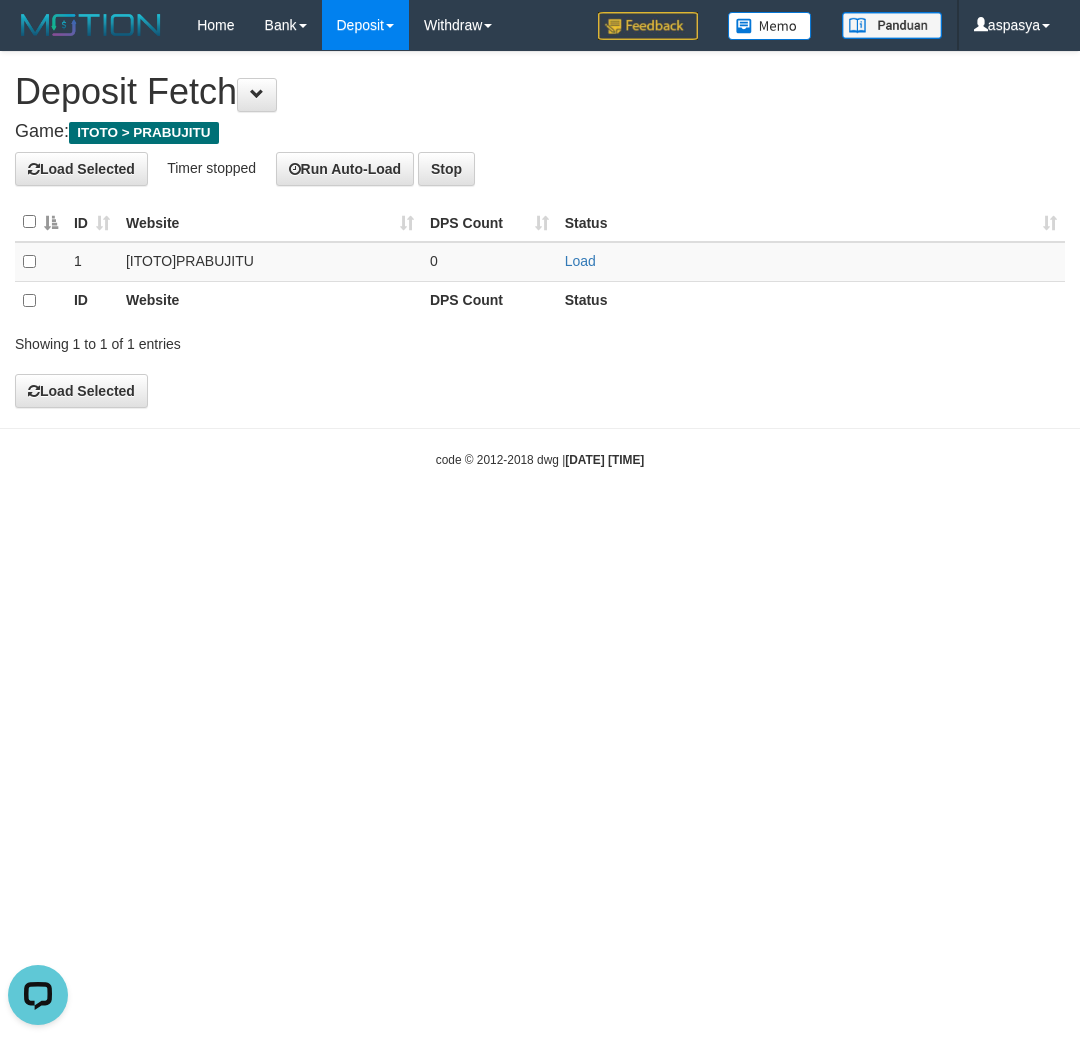 click at bounding box center (40, 222) 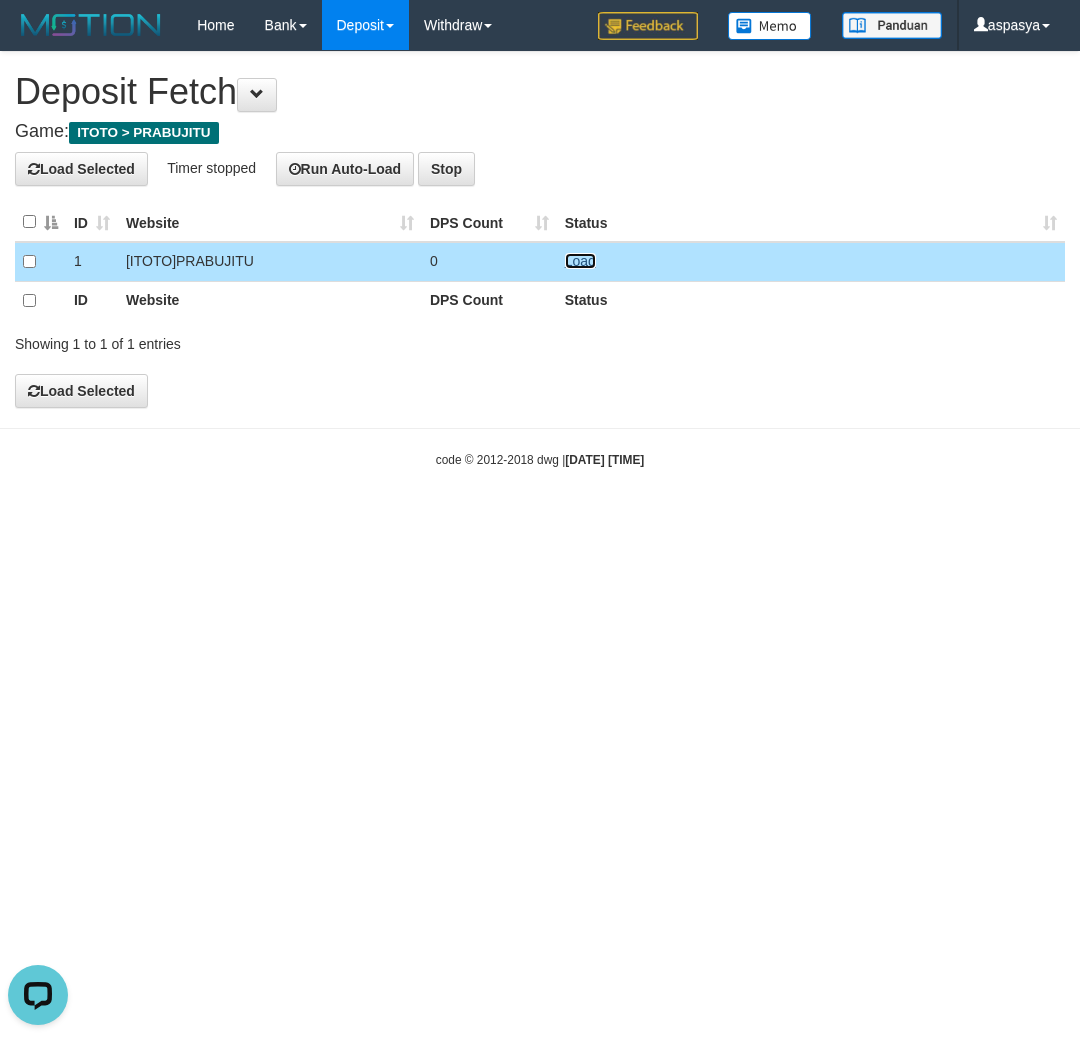 click on "Load" at bounding box center [580, 261] 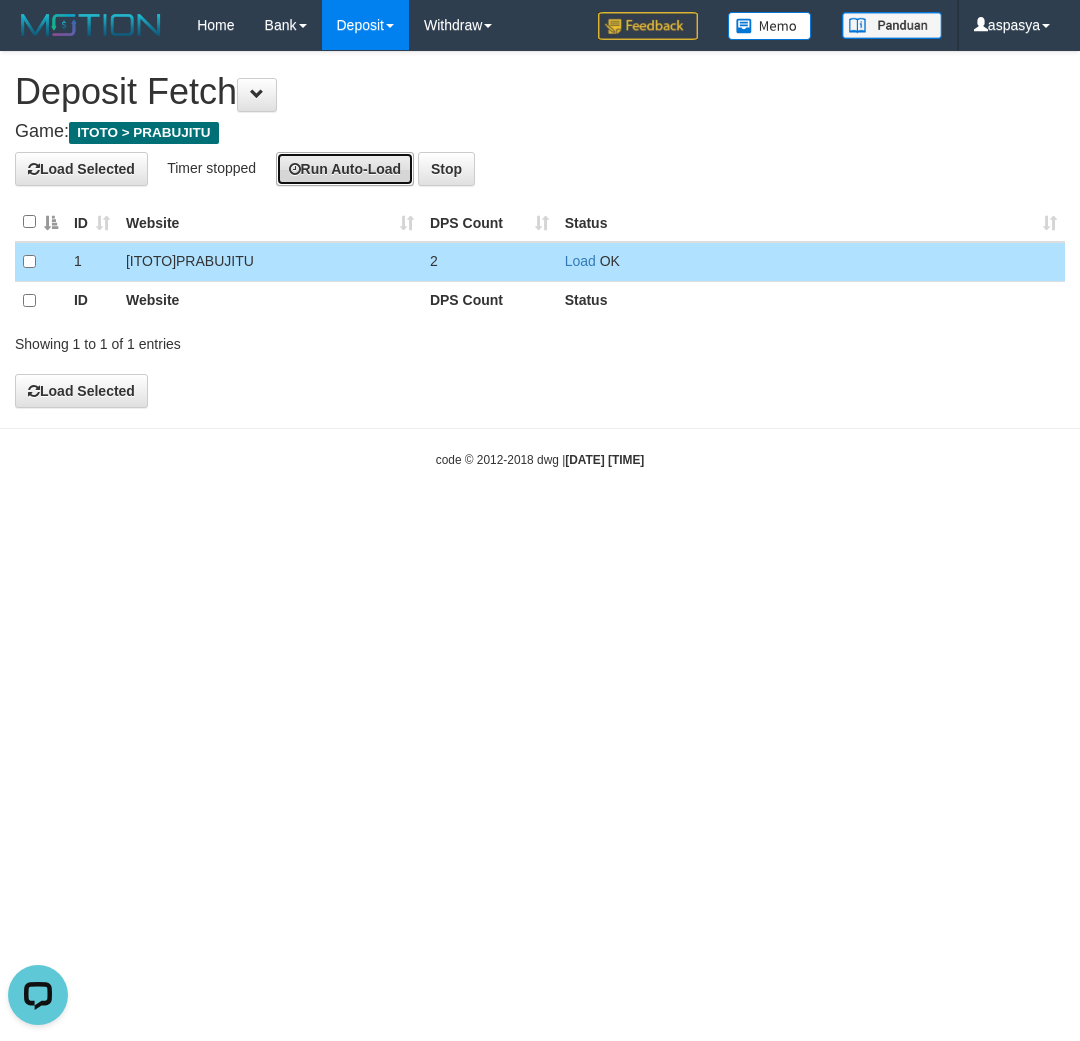 click on "Run Auto-Load" at bounding box center (345, 169) 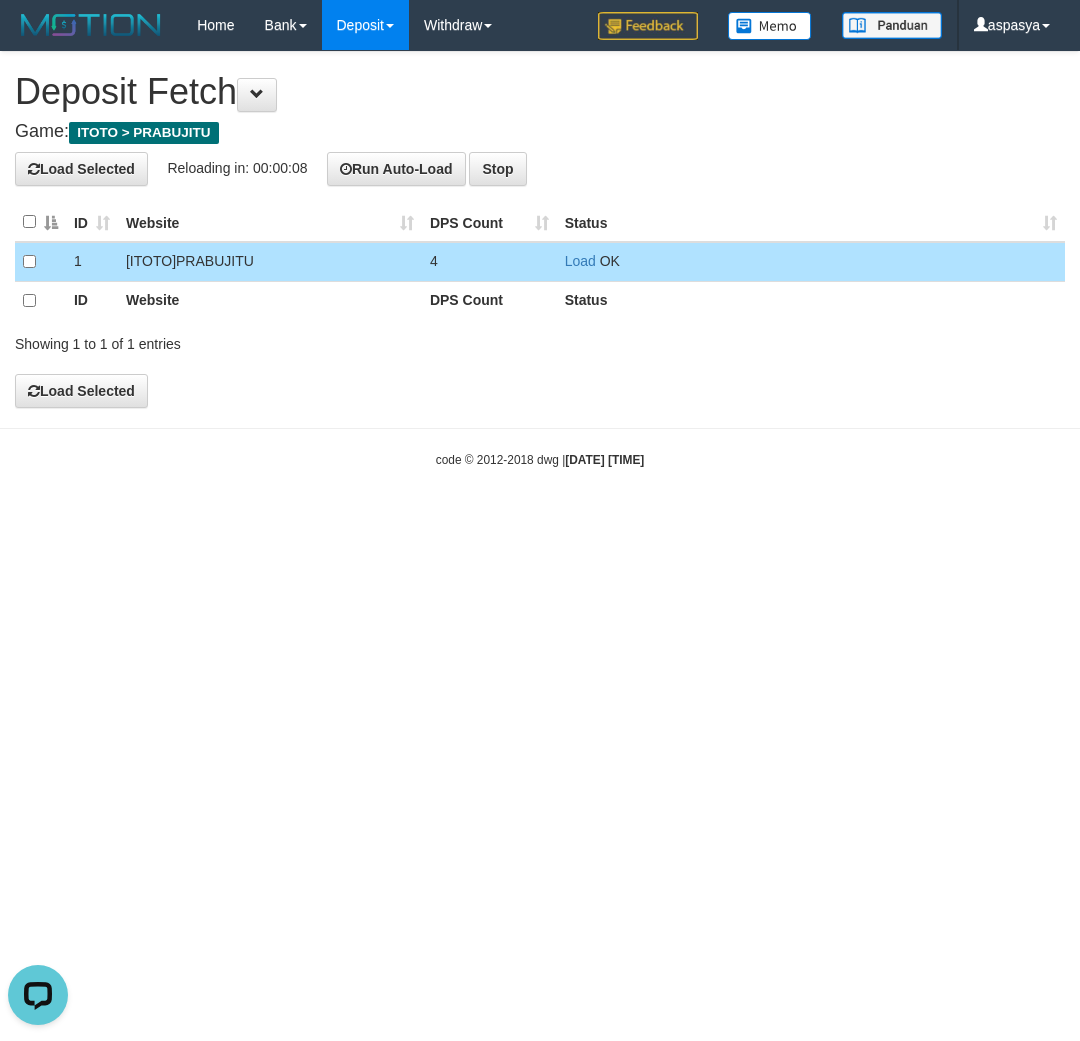 click on "Toggle navigation
Home
Bank
Account List
Load
By Website
Group
[ITOTO]													PRABUJITU
By Load Group (DPS)
Group asp-1
Mutasi Bank
Search
Sync
Note Mutasi
Deposit
DPS List" at bounding box center (540, 259) 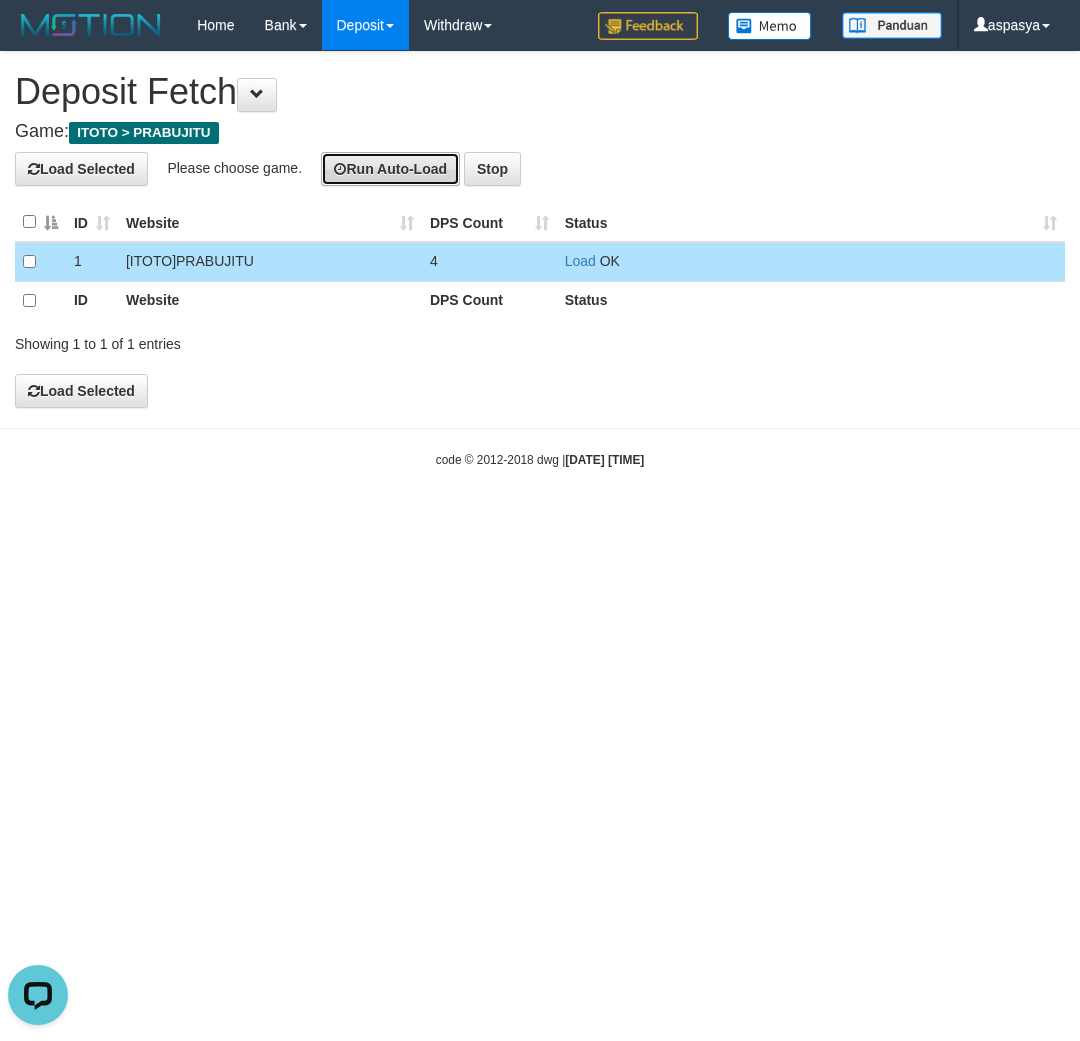 click on "Run Auto-Load" at bounding box center (390, 169) 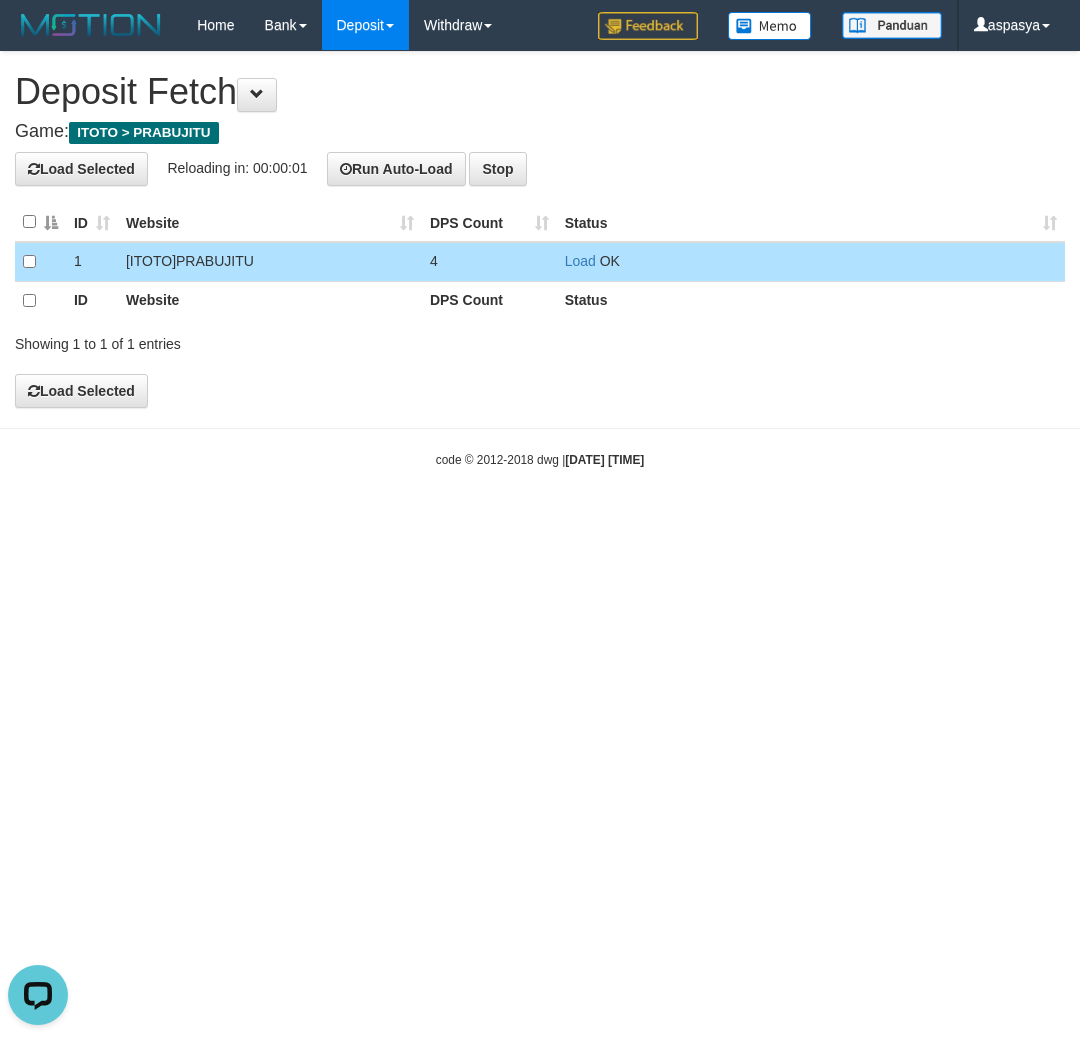 click on "Toggle navigation
Home
Bank
Account List
Load
By Website
Group
[ITOTO]													PRABUJITU
By Load Group (DPS)
Group asp-1
Mutasi Bank
Search
Sync
Note Mutasi
Deposit
DPS List" at bounding box center (540, 259) 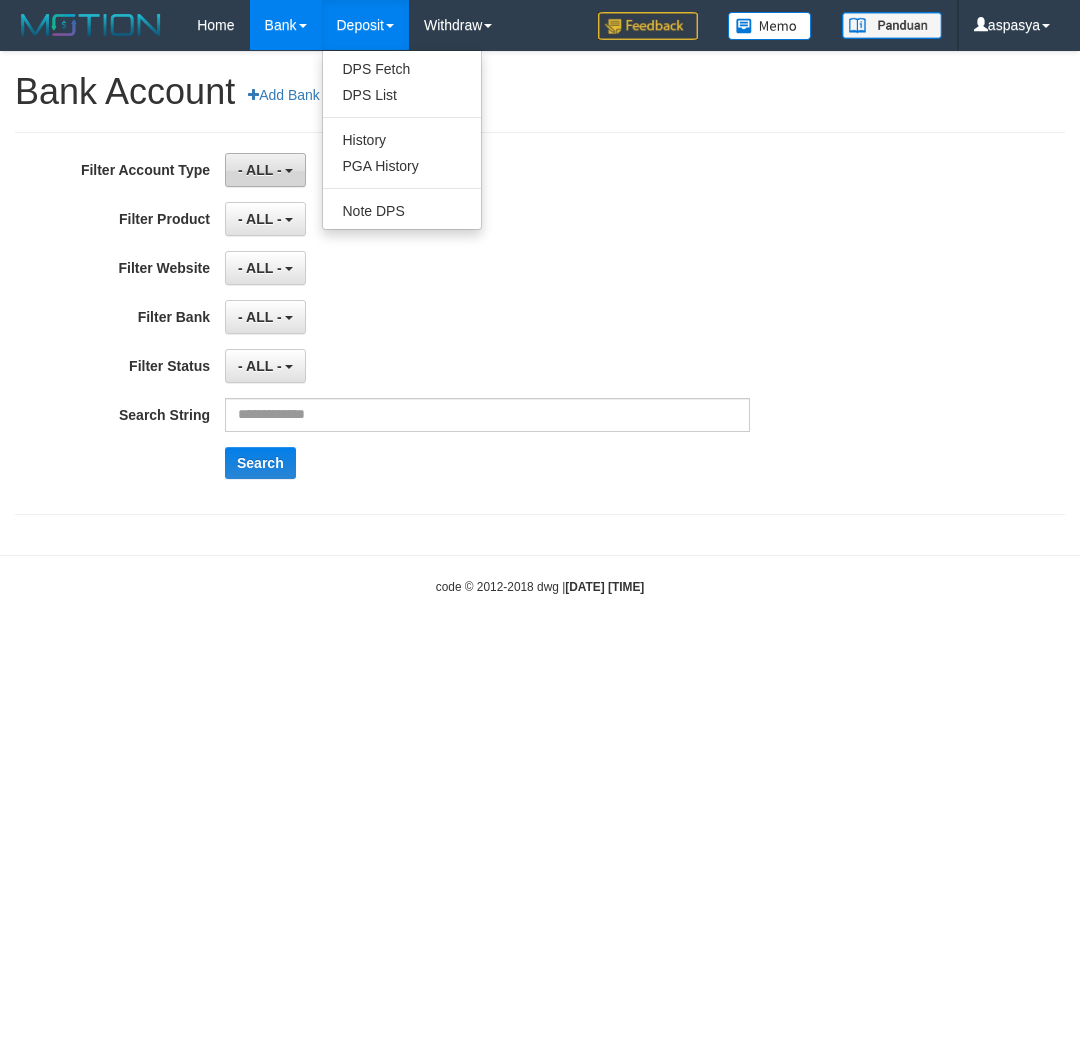 scroll, scrollTop: 0, scrollLeft: 0, axis: both 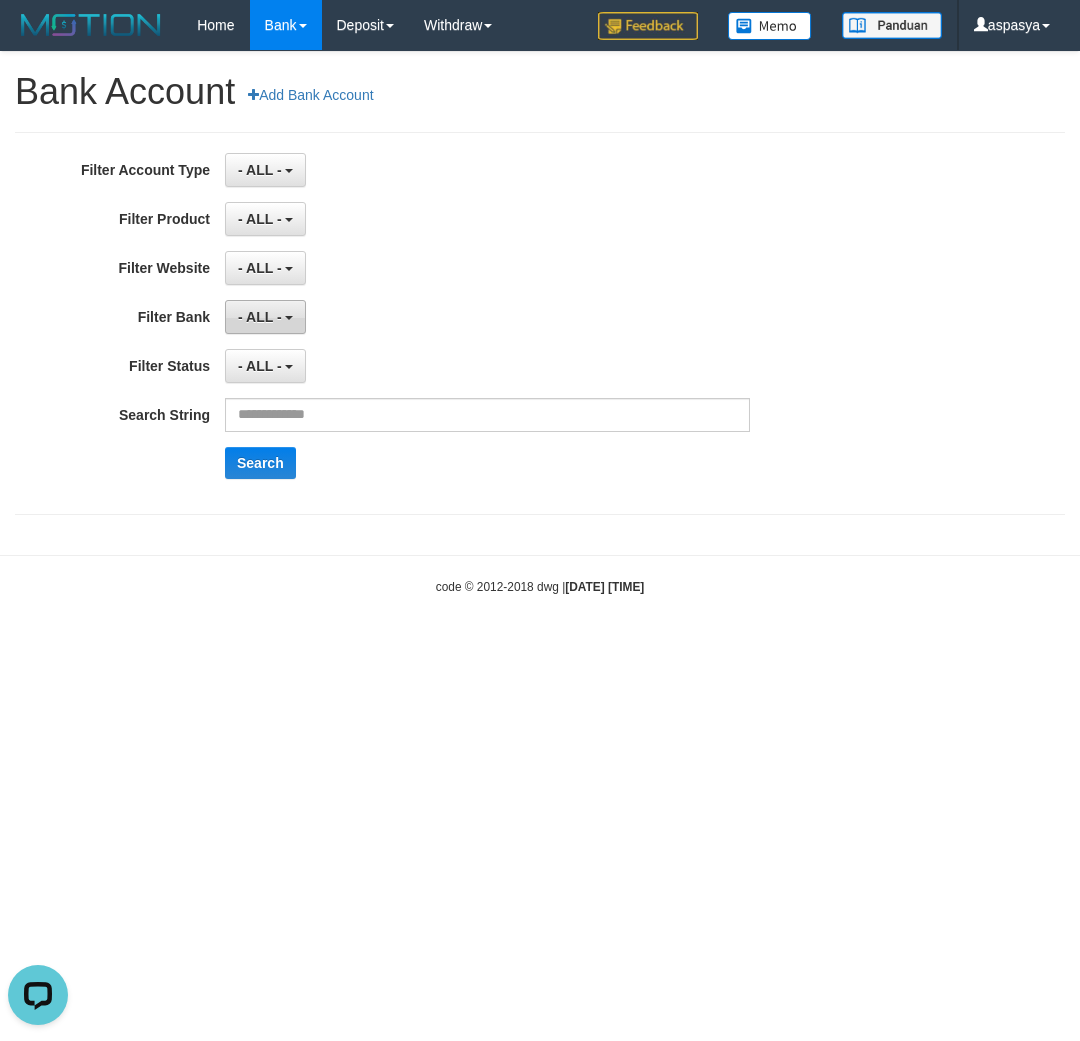 click on "- ALL -" at bounding box center (260, 317) 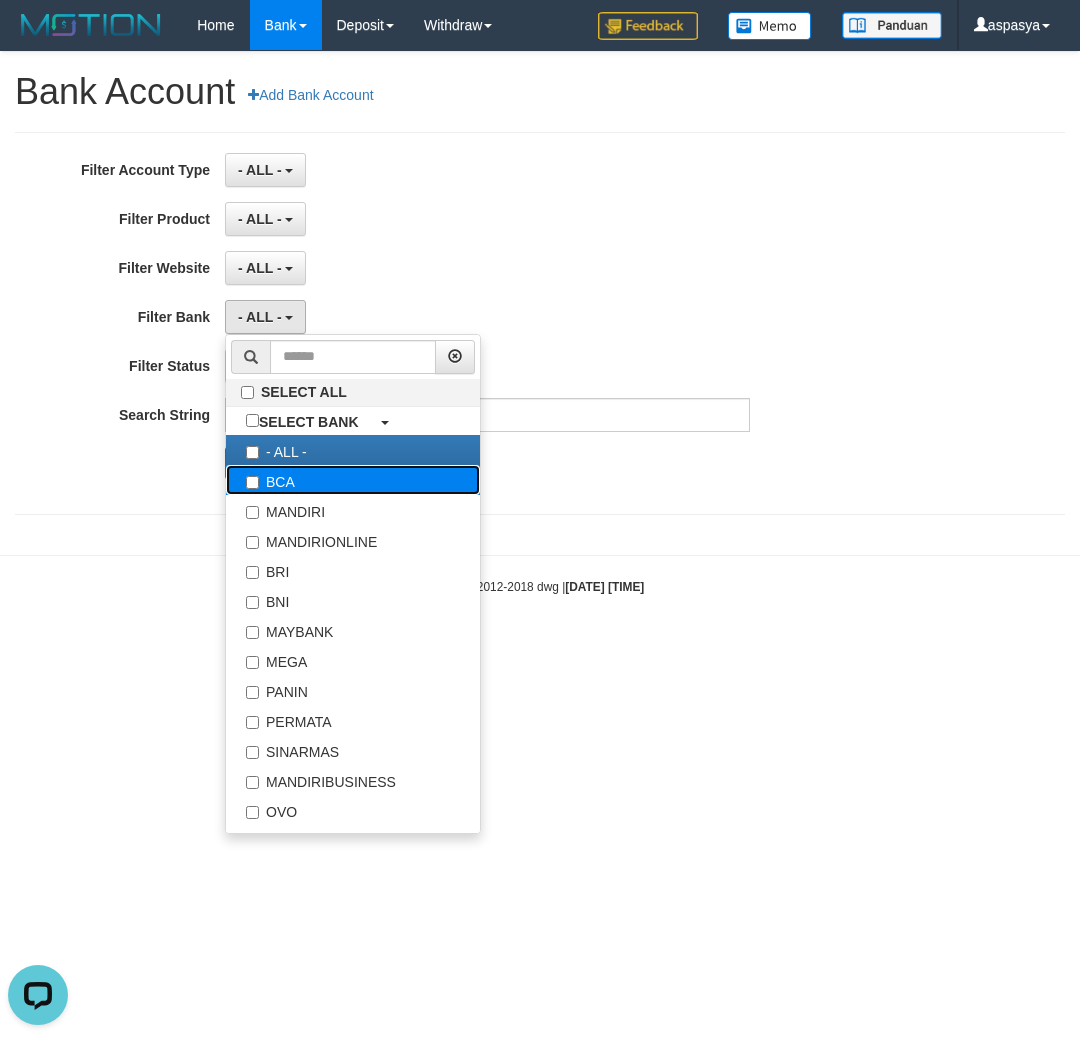 click on "BCA" at bounding box center [353, 480] 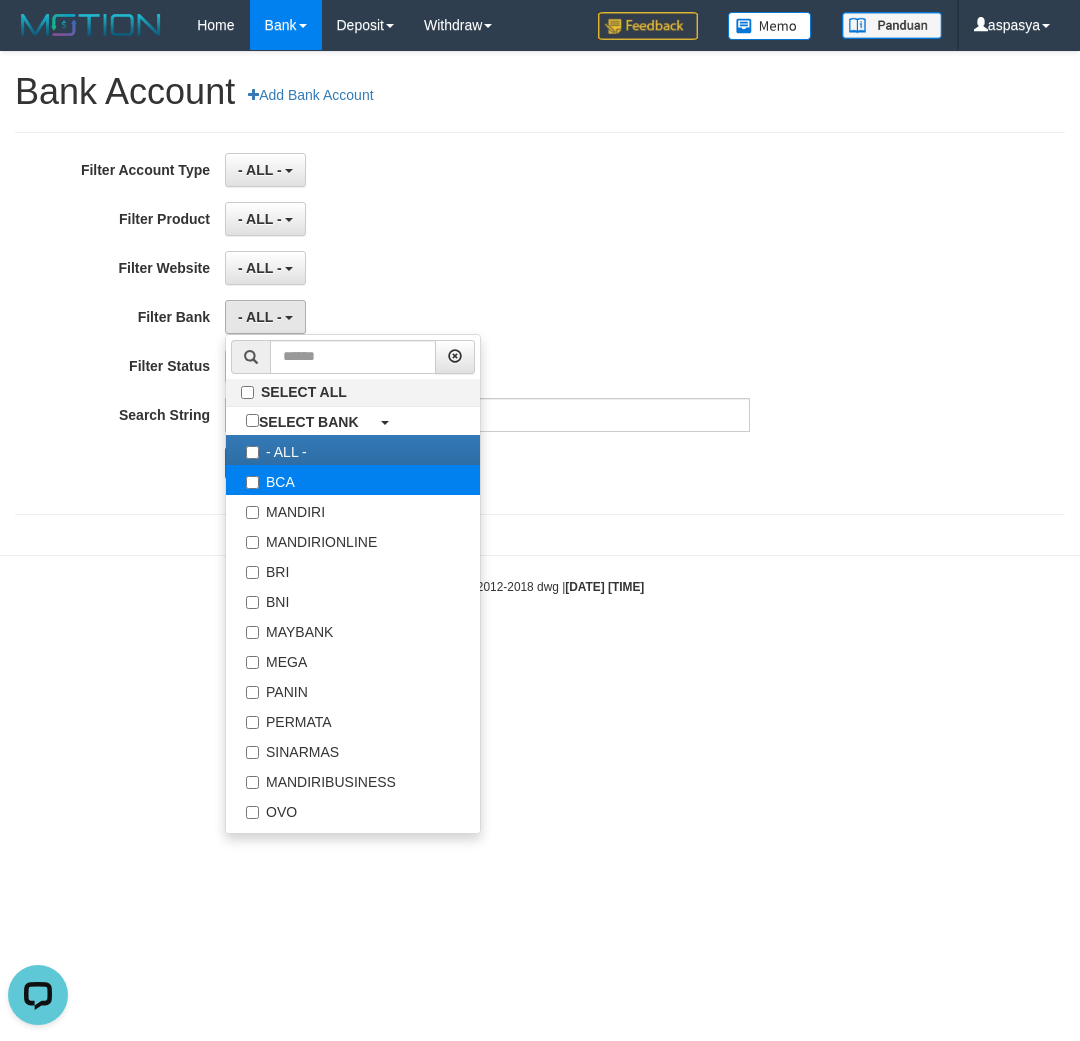 select on "***" 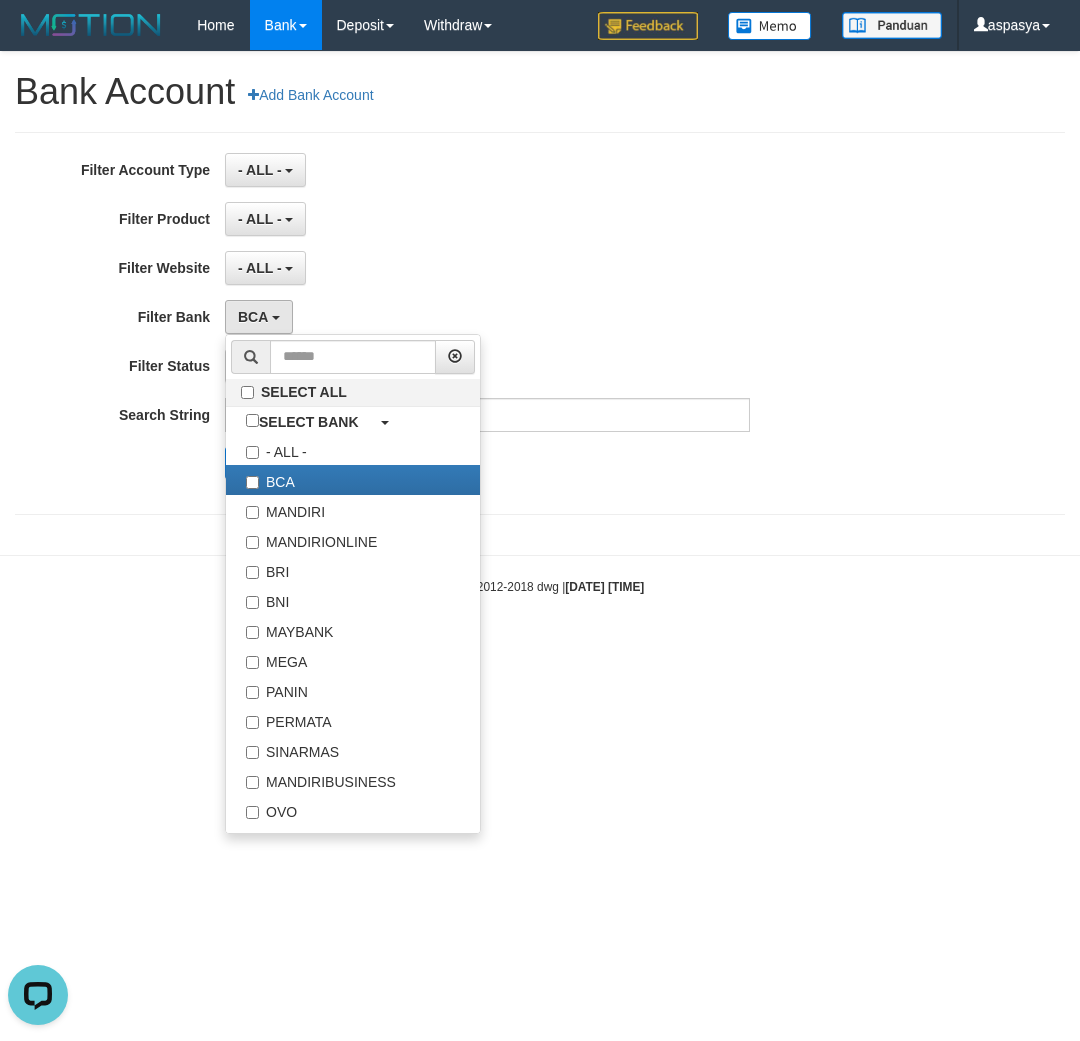 click on "**********" at bounding box center [540, 323] 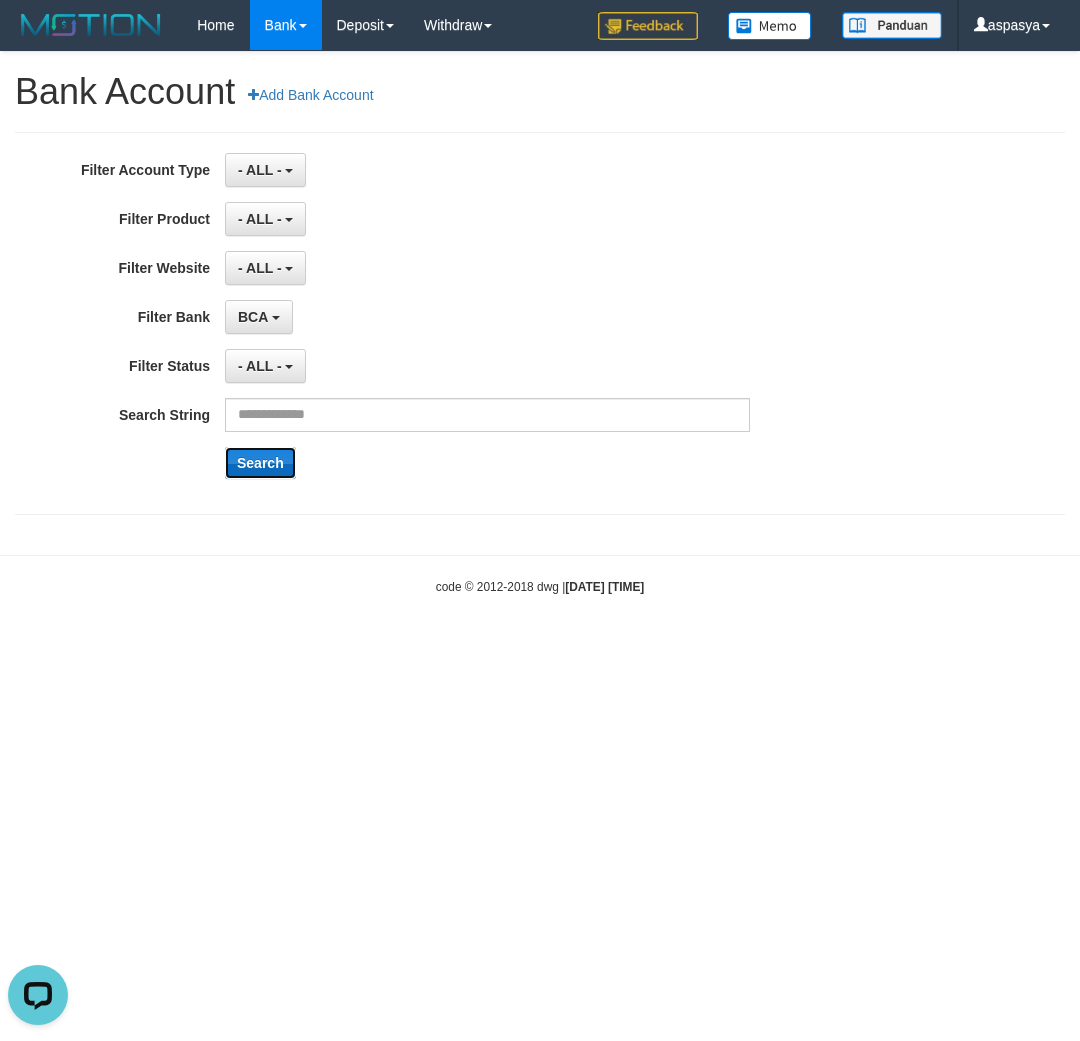 click on "Search" at bounding box center (260, 463) 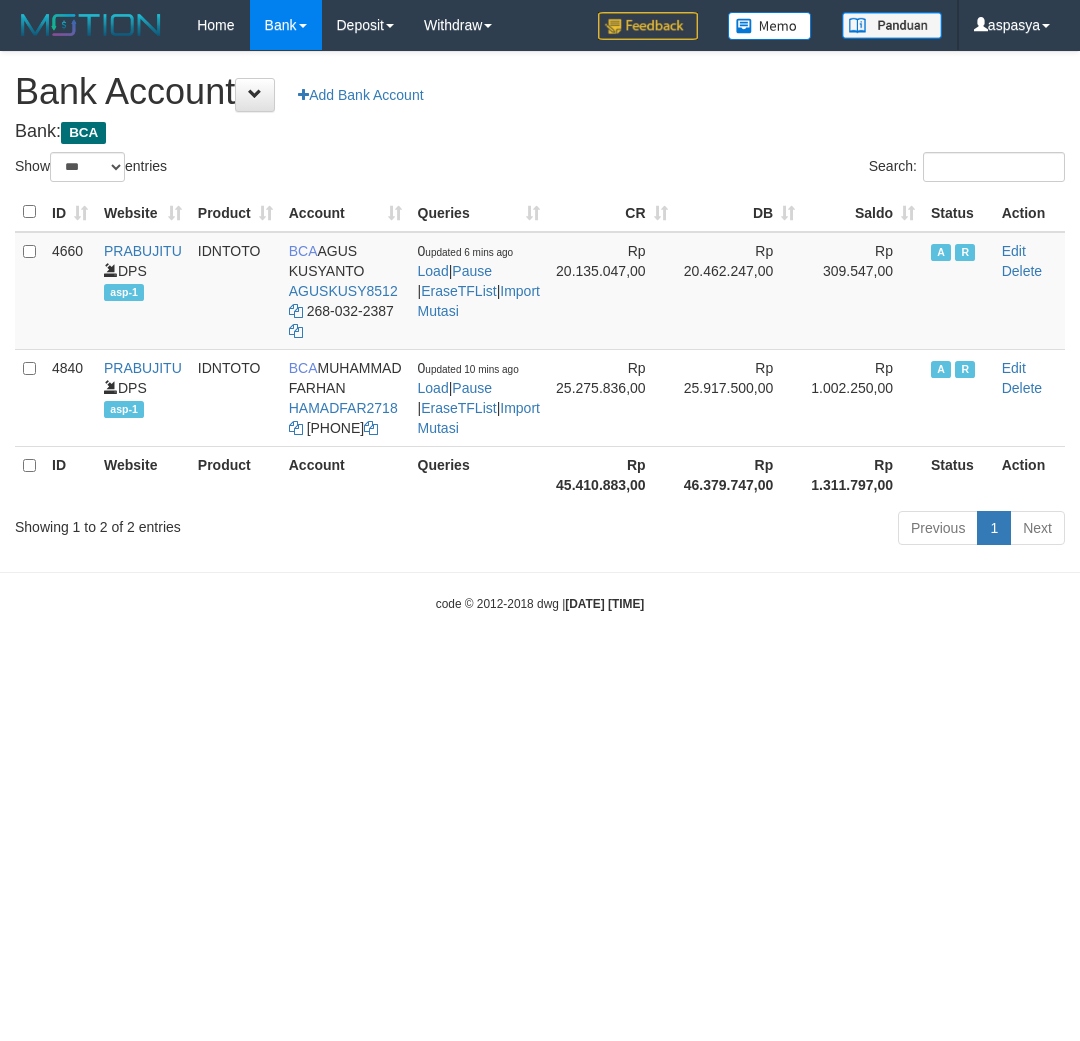 select on "***" 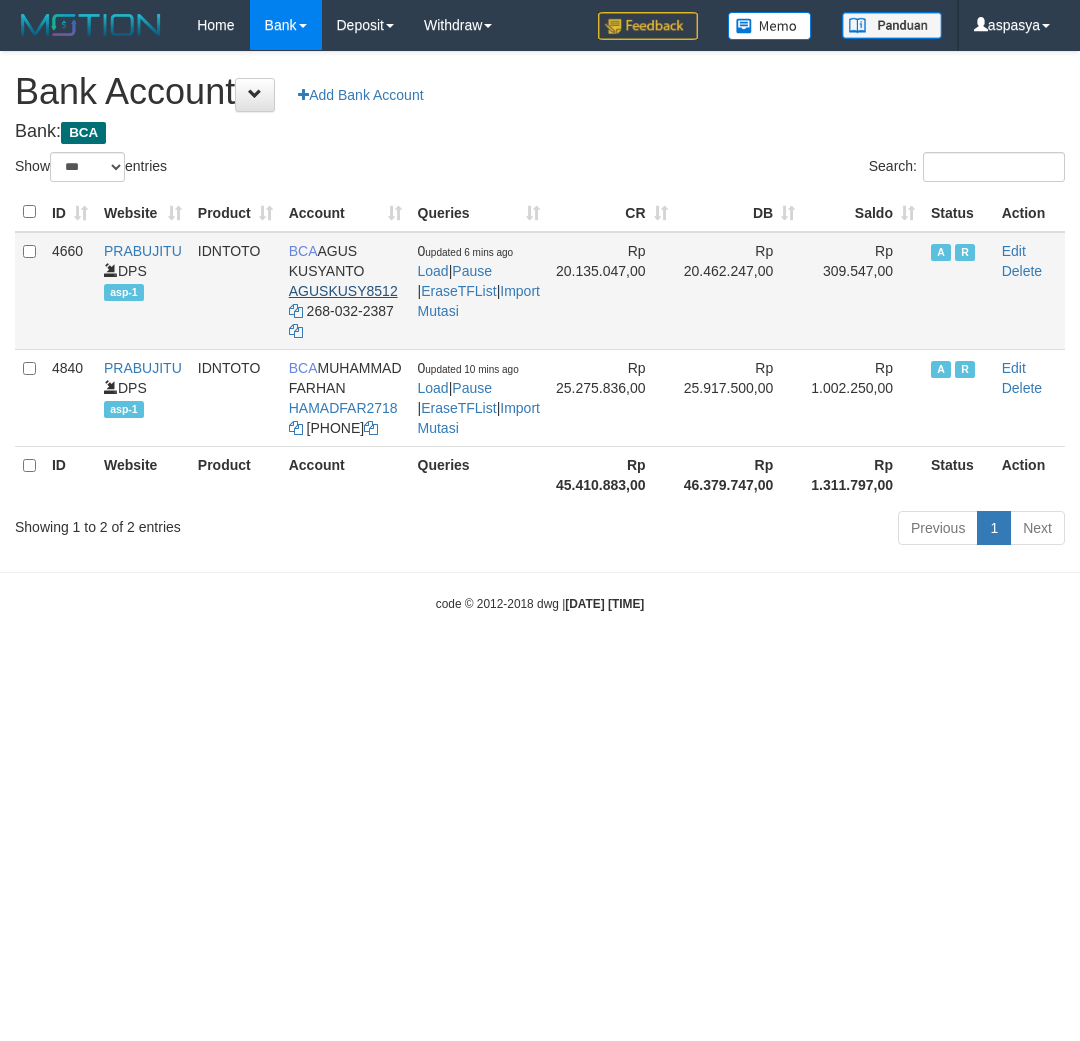 scroll, scrollTop: 0, scrollLeft: 0, axis: both 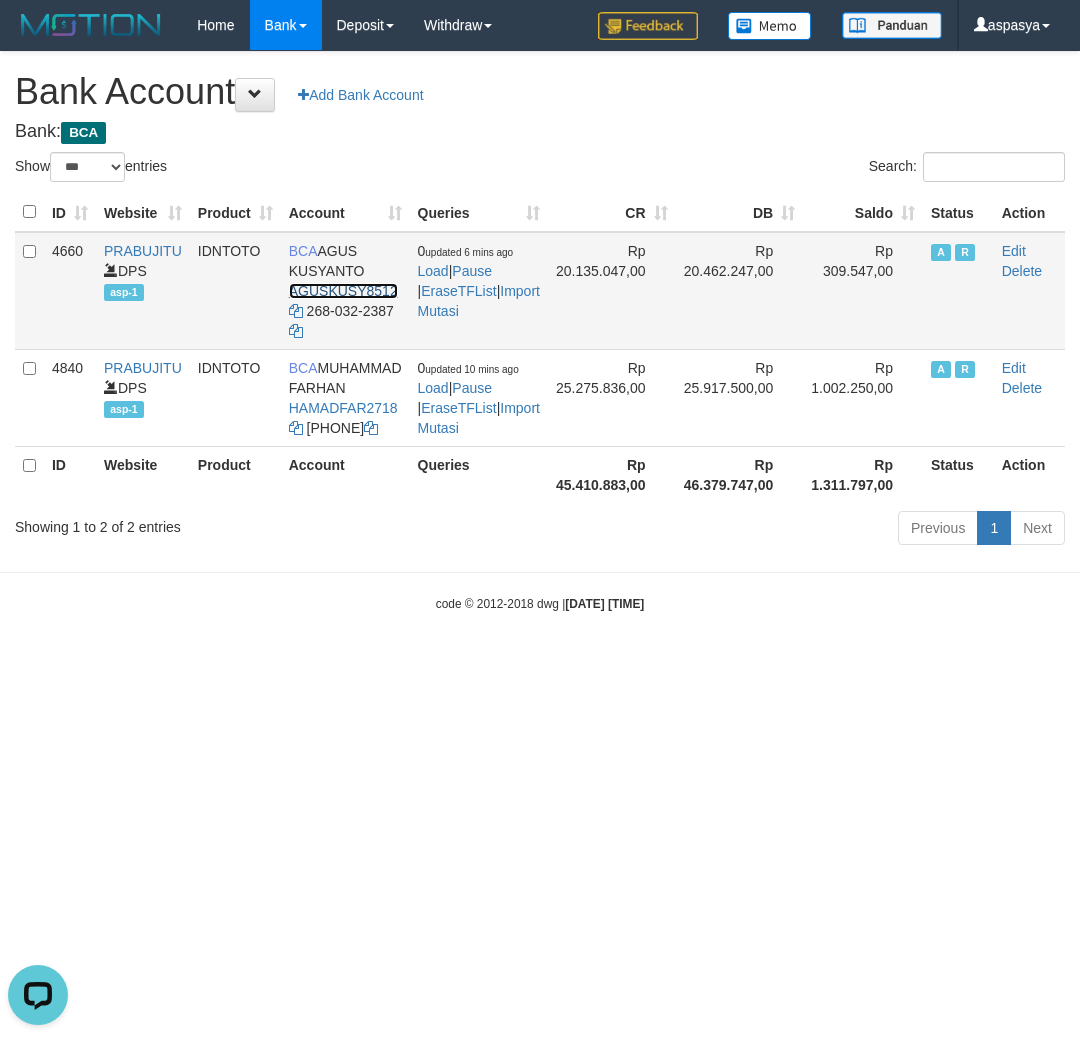 click on "AGUSKUSY8512" at bounding box center (343, 291) 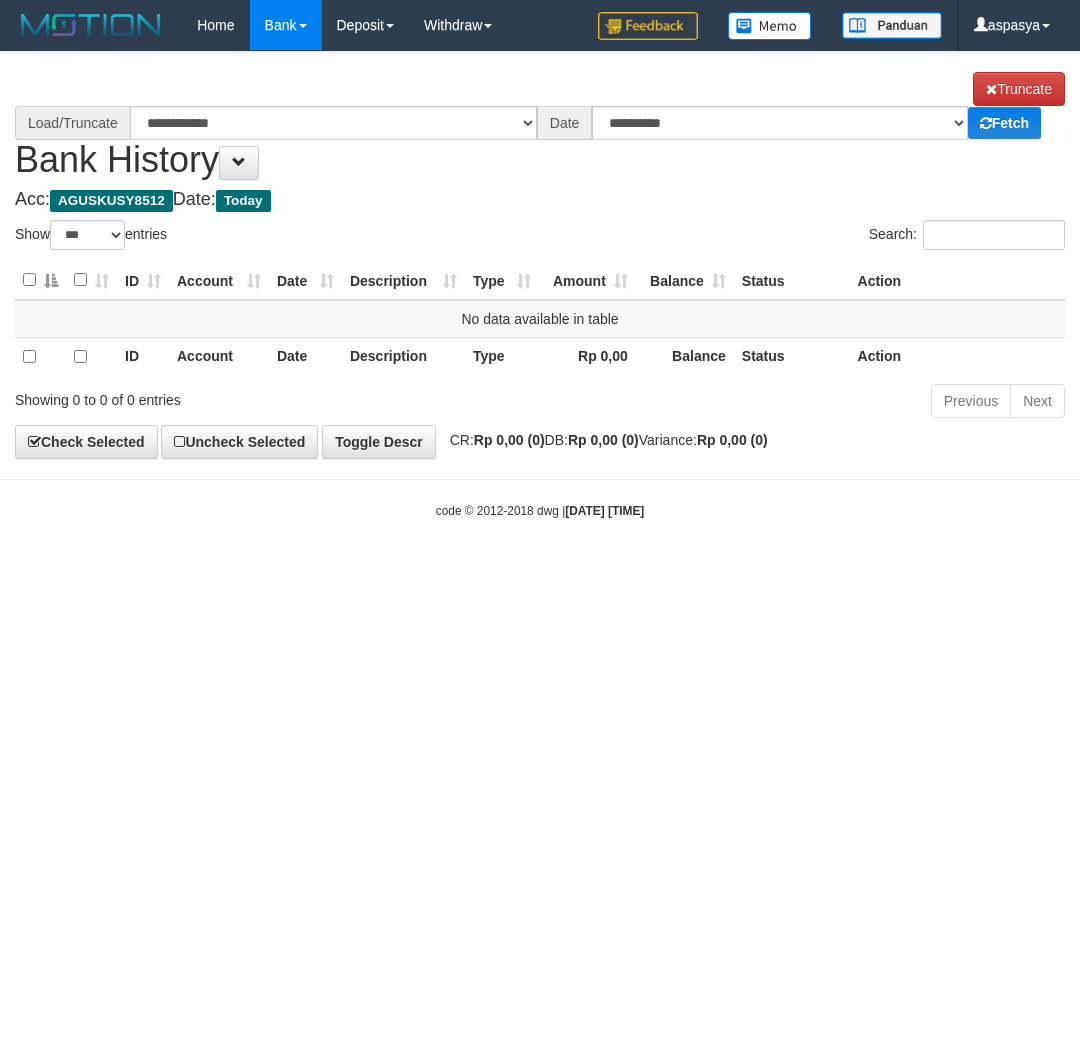 select on "***" 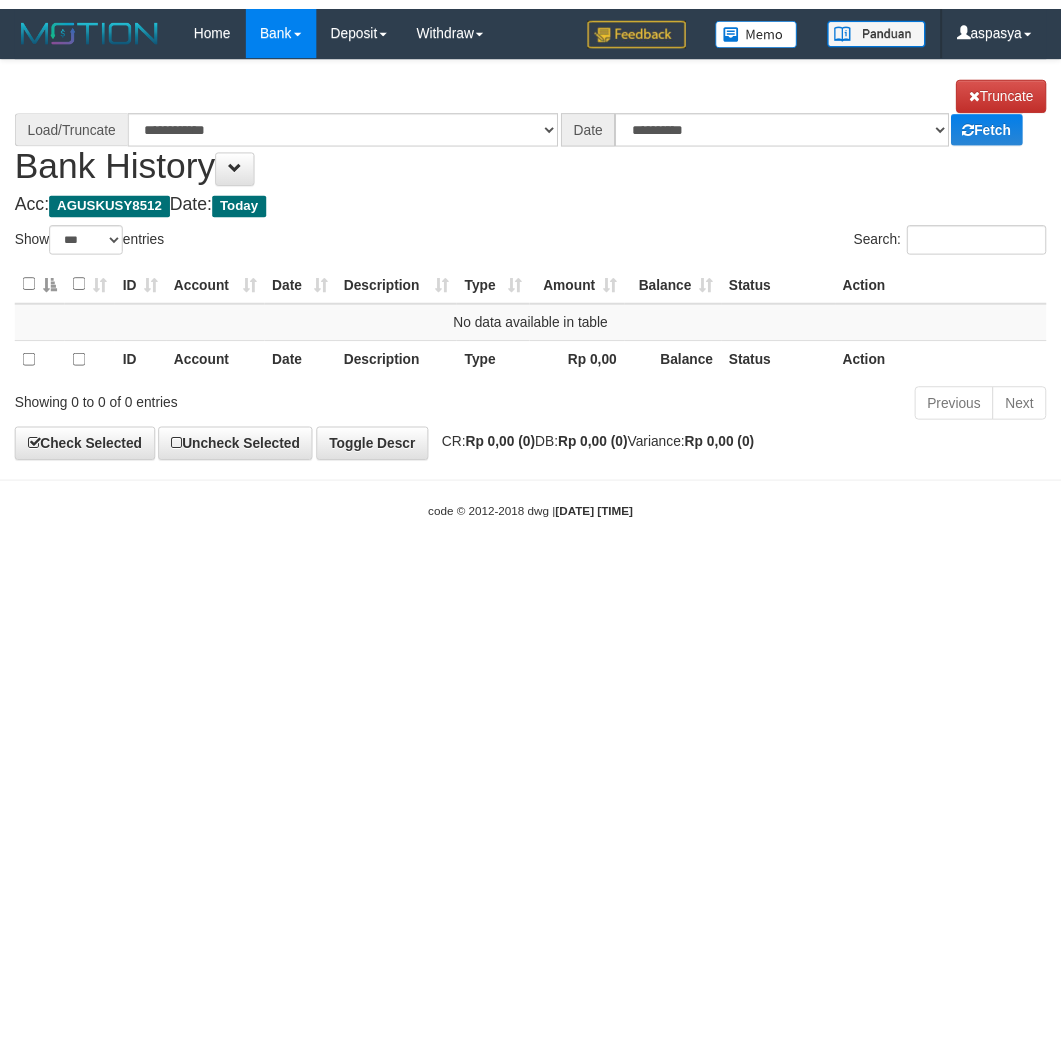 scroll, scrollTop: 0, scrollLeft: 0, axis: both 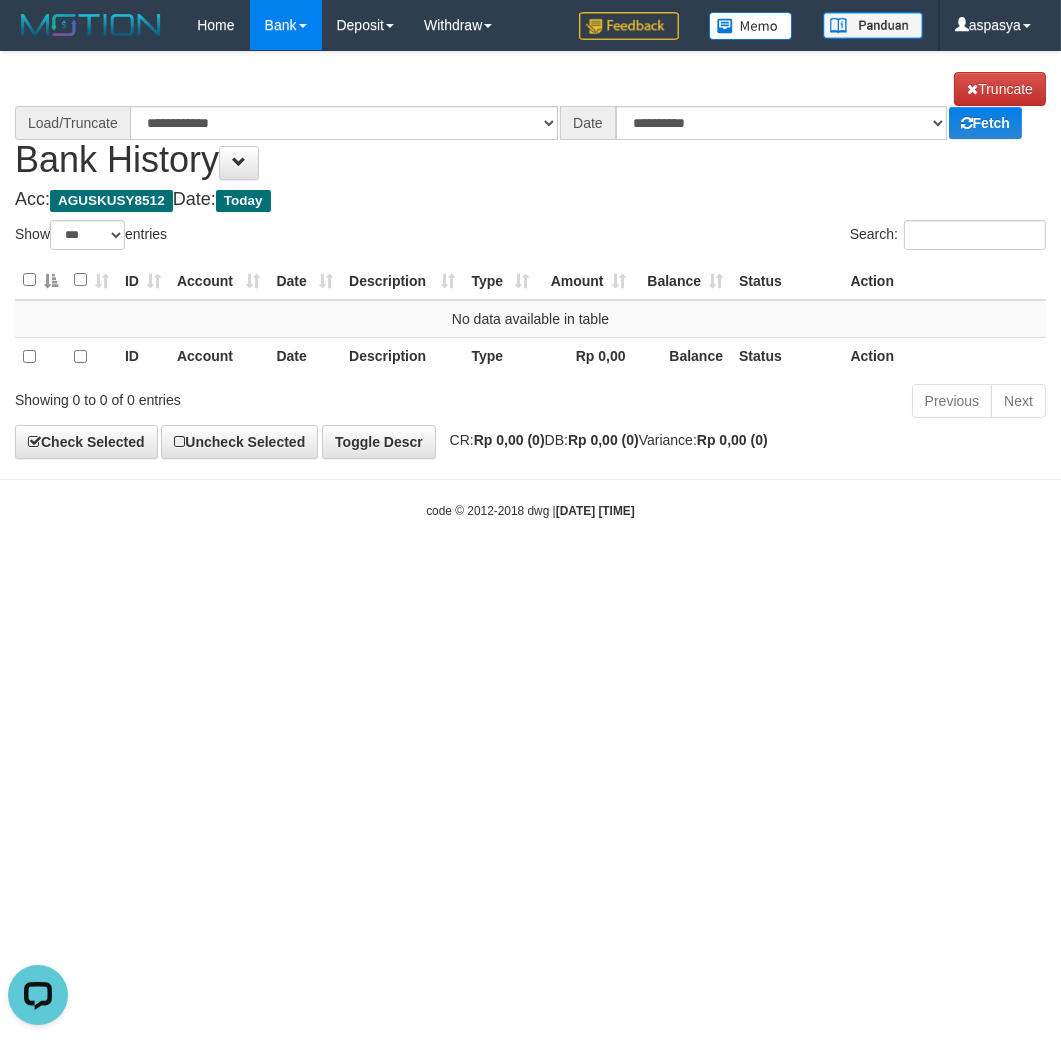 select on "****" 